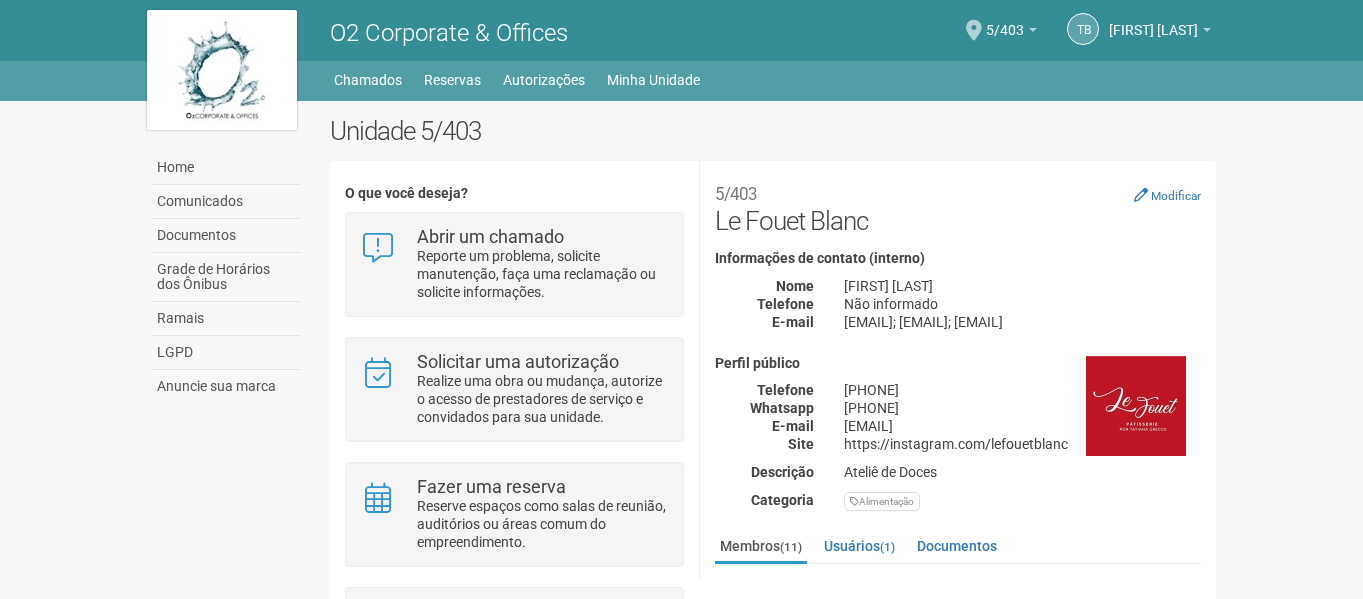 scroll, scrollTop: 0, scrollLeft: 0, axis: both 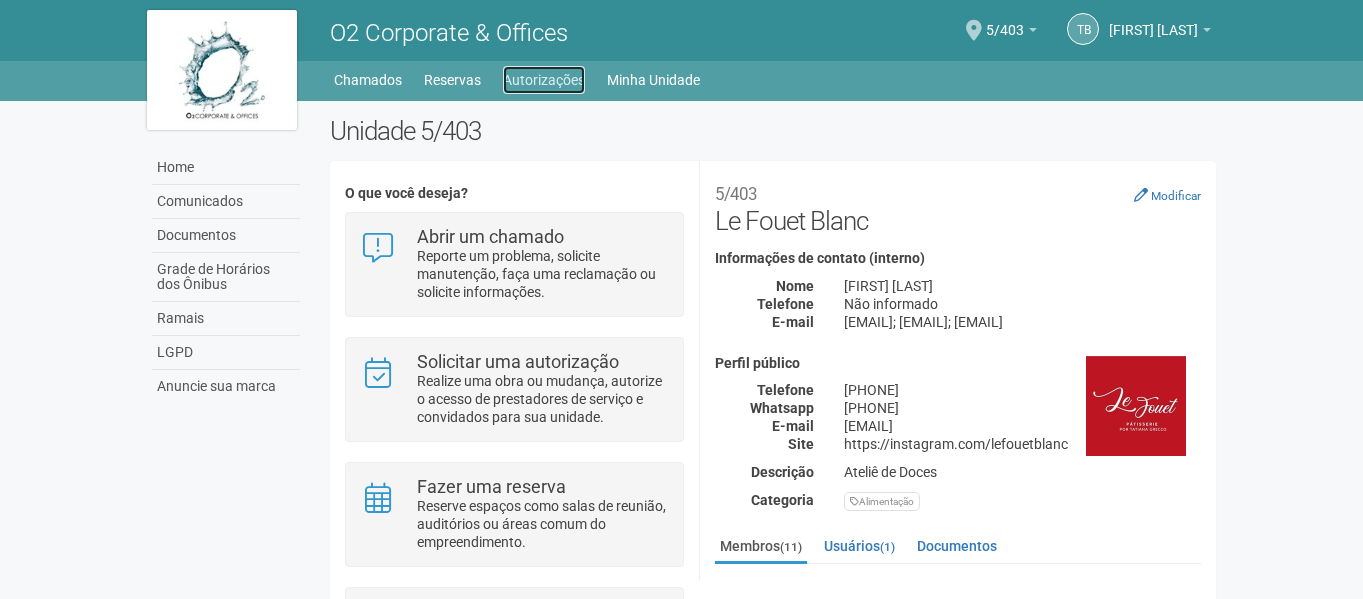 click on "Autorizações" at bounding box center (544, 80) 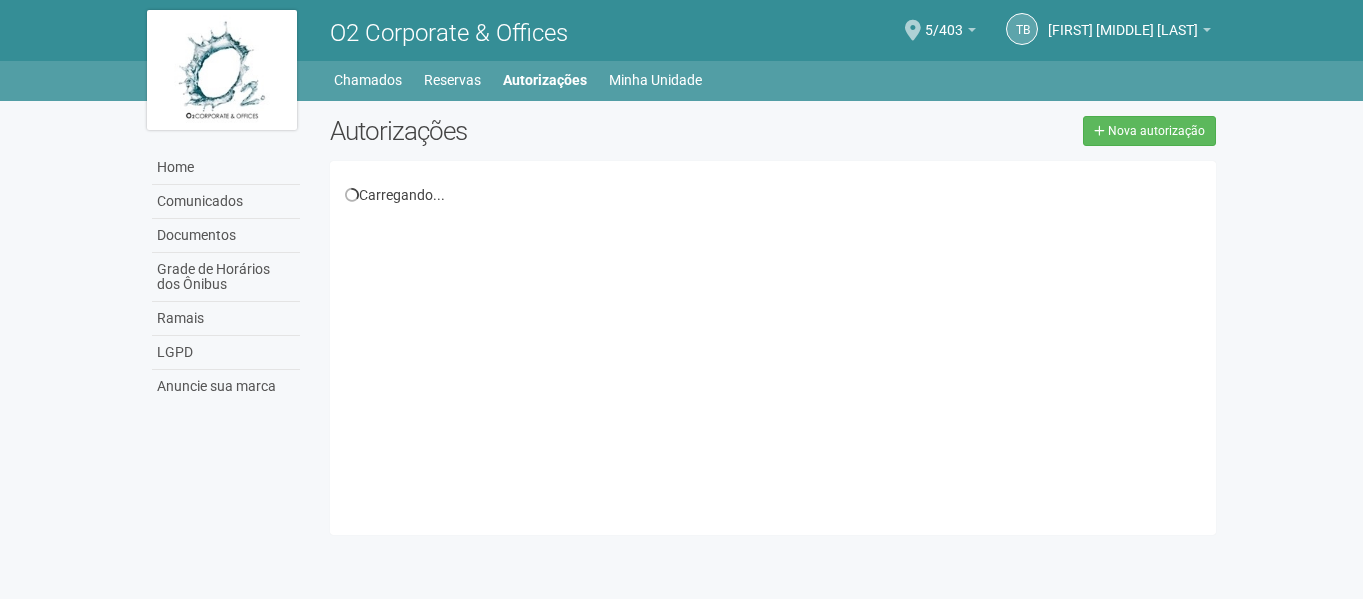 scroll, scrollTop: 0, scrollLeft: 0, axis: both 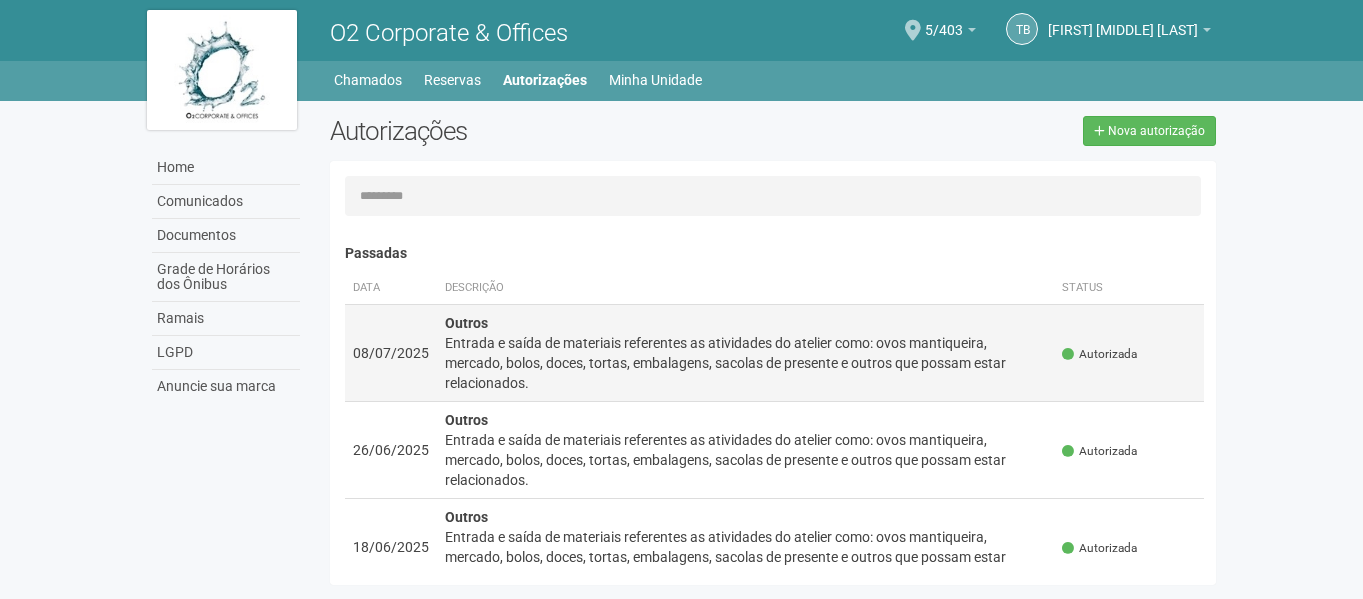 click on "Entrada e saída de materiais referentes as atividades do atelier como: ovos mantiqueira, mercado, bolos, doces, tortas, embalagens, sacolas de presente e outros que possam estar relacionados." at bounding box center [746, 363] 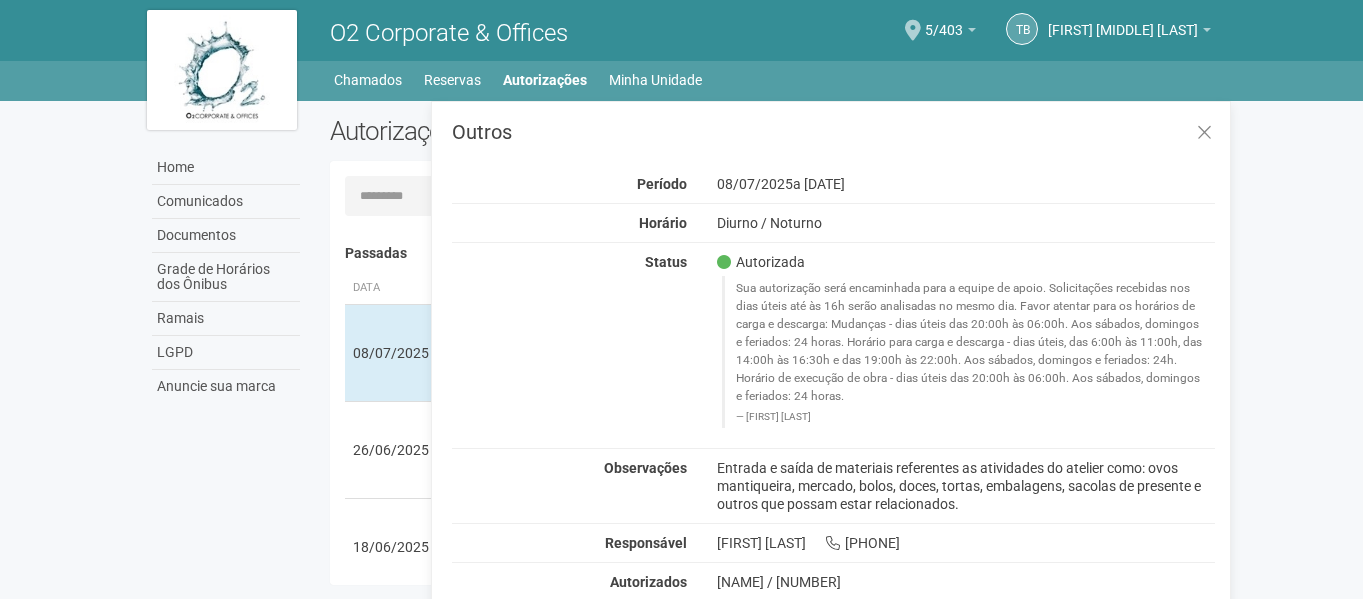 drag, startPoint x: 717, startPoint y: 469, endPoint x: 1068, endPoint y: 512, distance: 353.62408 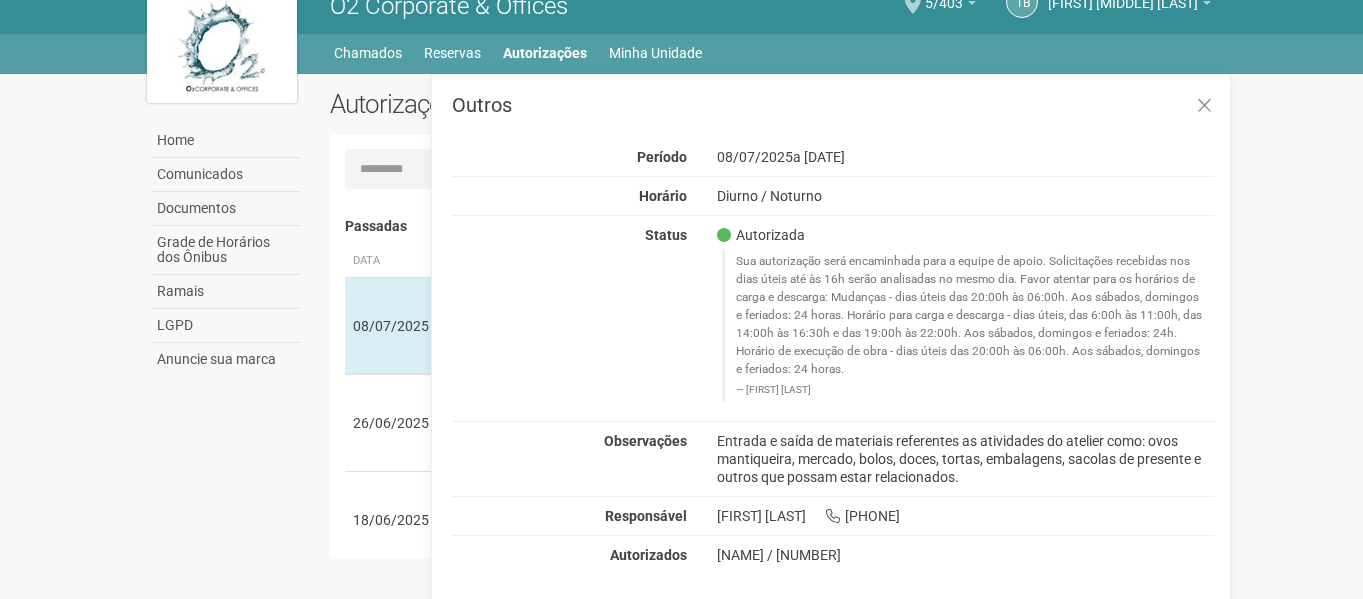 scroll, scrollTop: 31, scrollLeft: 0, axis: vertical 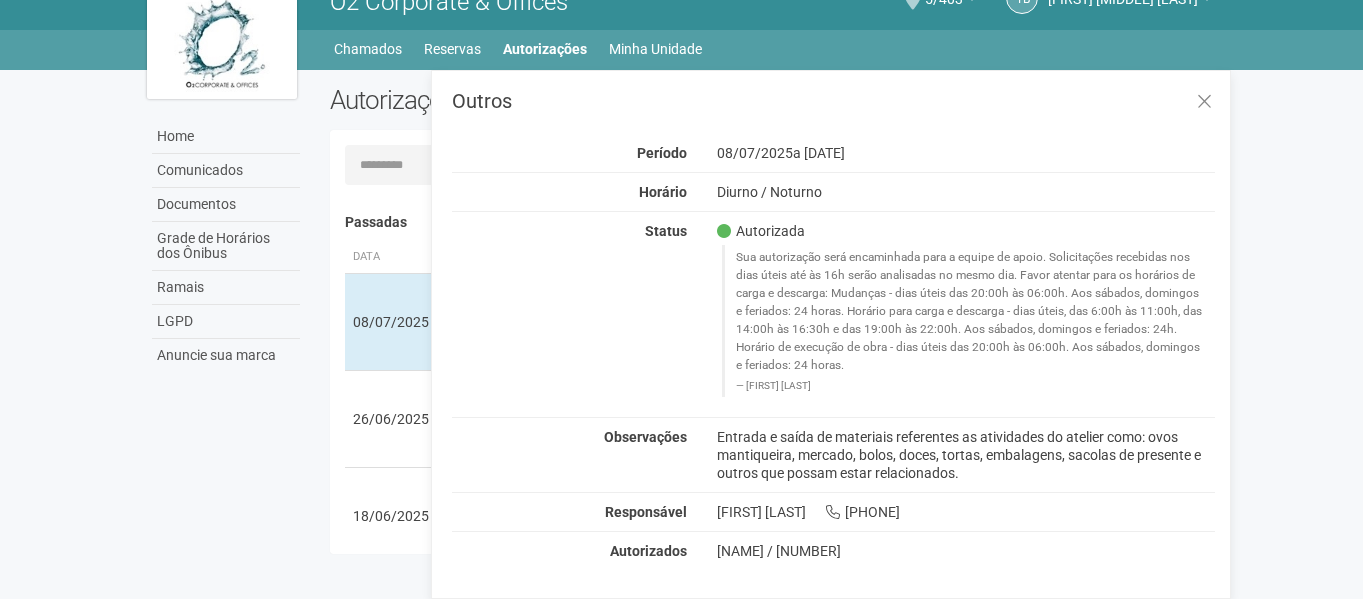drag, startPoint x: 717, startPoint y: 547, endPoint x: 811, endPoint y: 551, distance: 94.08507 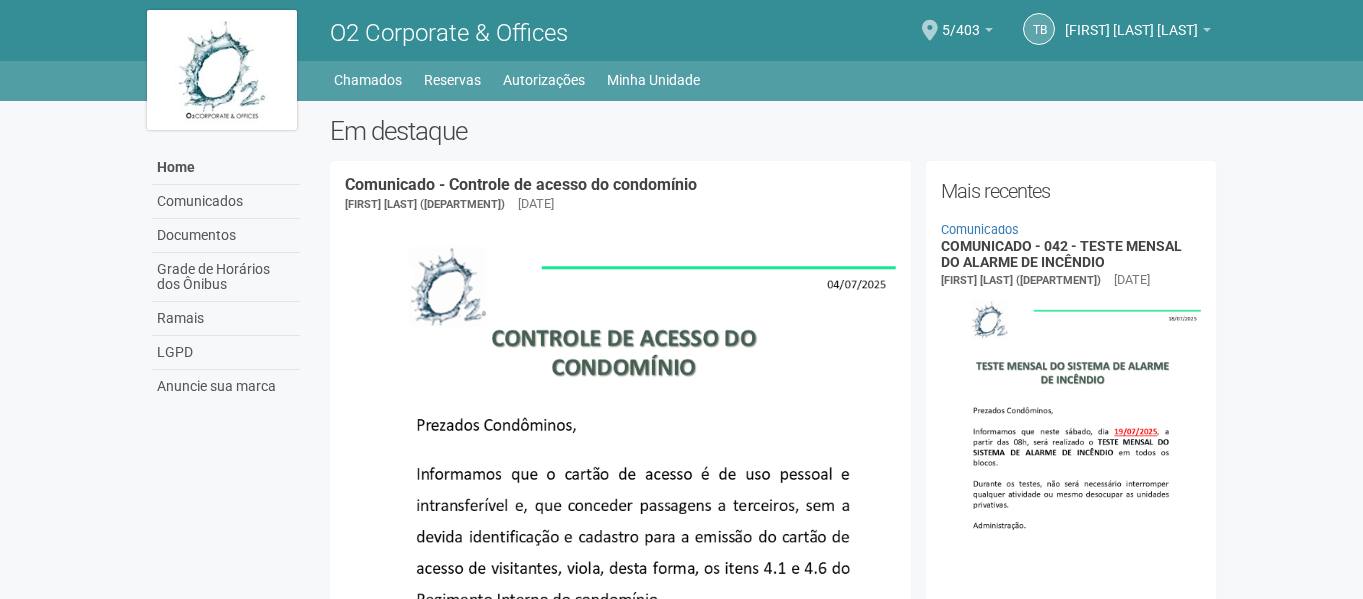 scroll, scrollTop: 0, scrollLeft: 0, axis: both 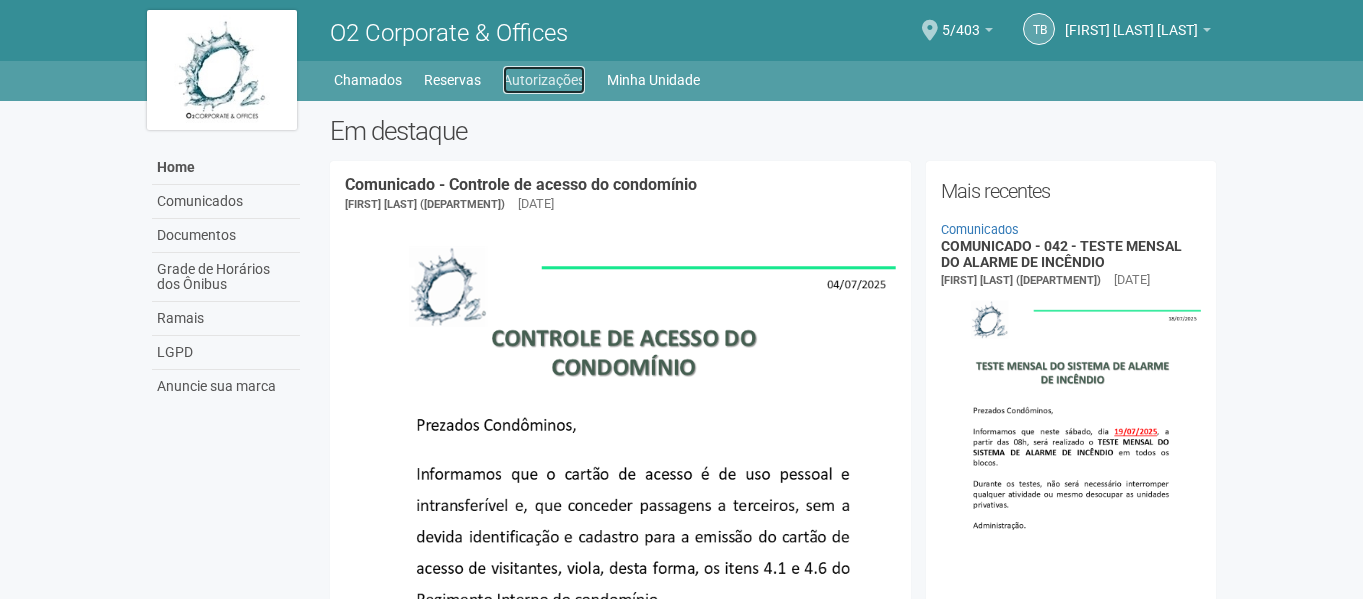 click on "Autorizações" at bounding box center (544, 80) 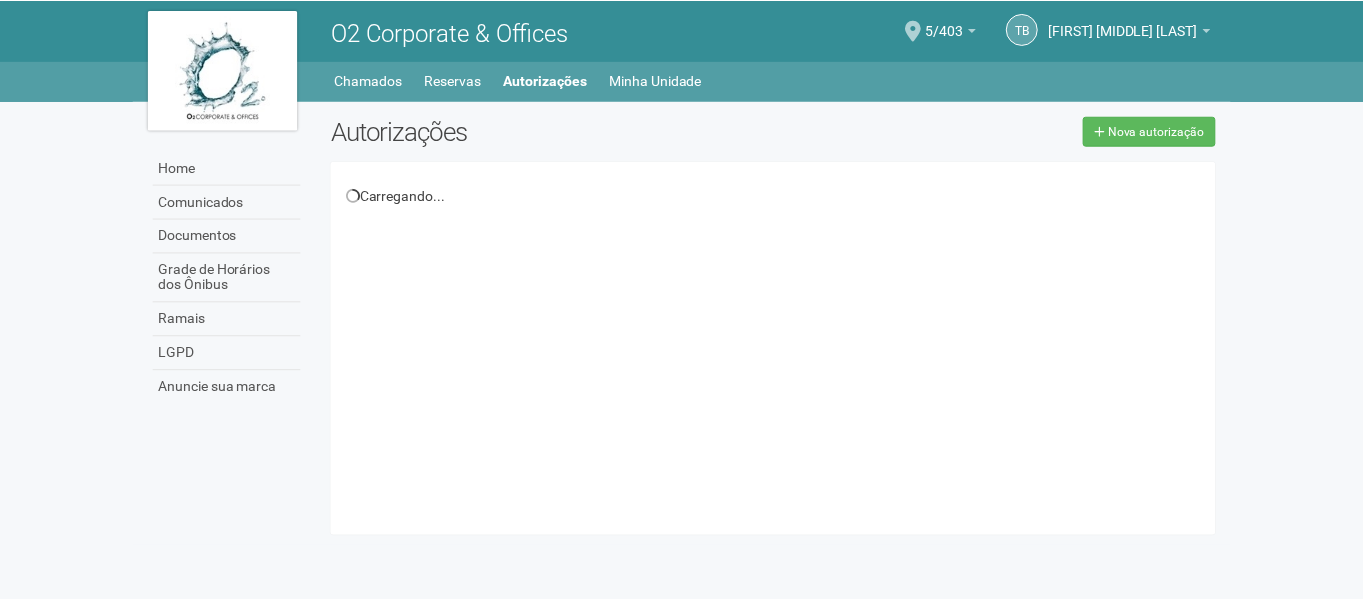 scroll, scrollTop: 0, scrollLeft: 0, axis: both 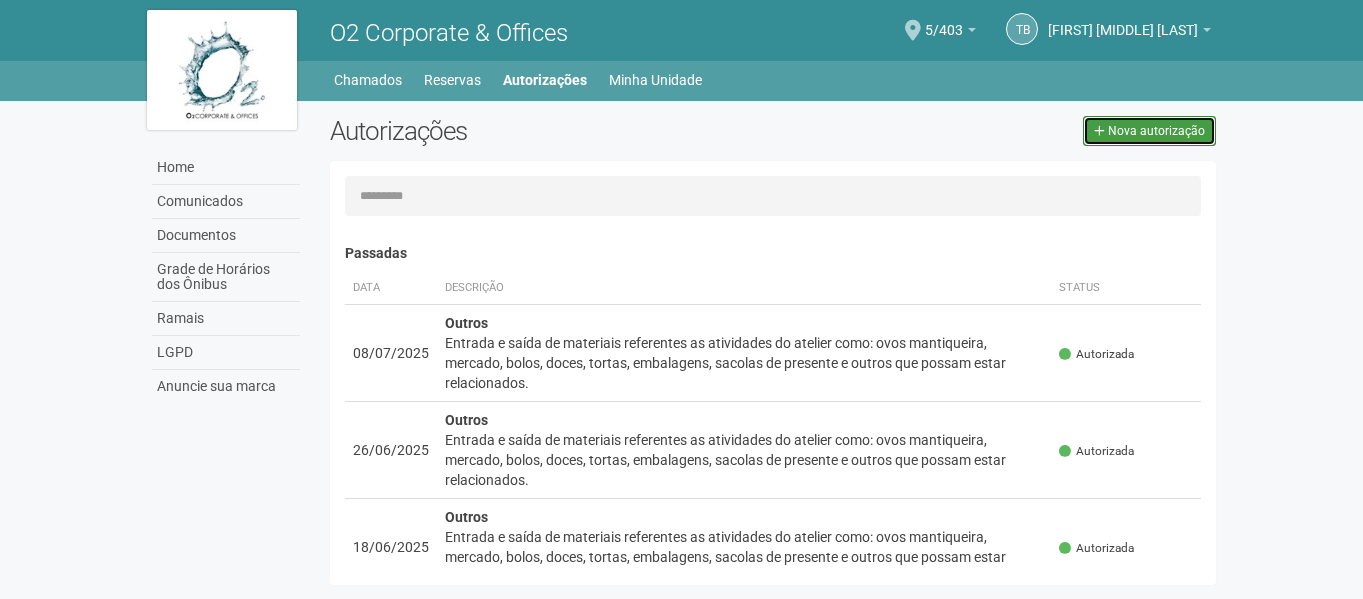 click on "Nova autorização" at bounding box center [1156, 131] 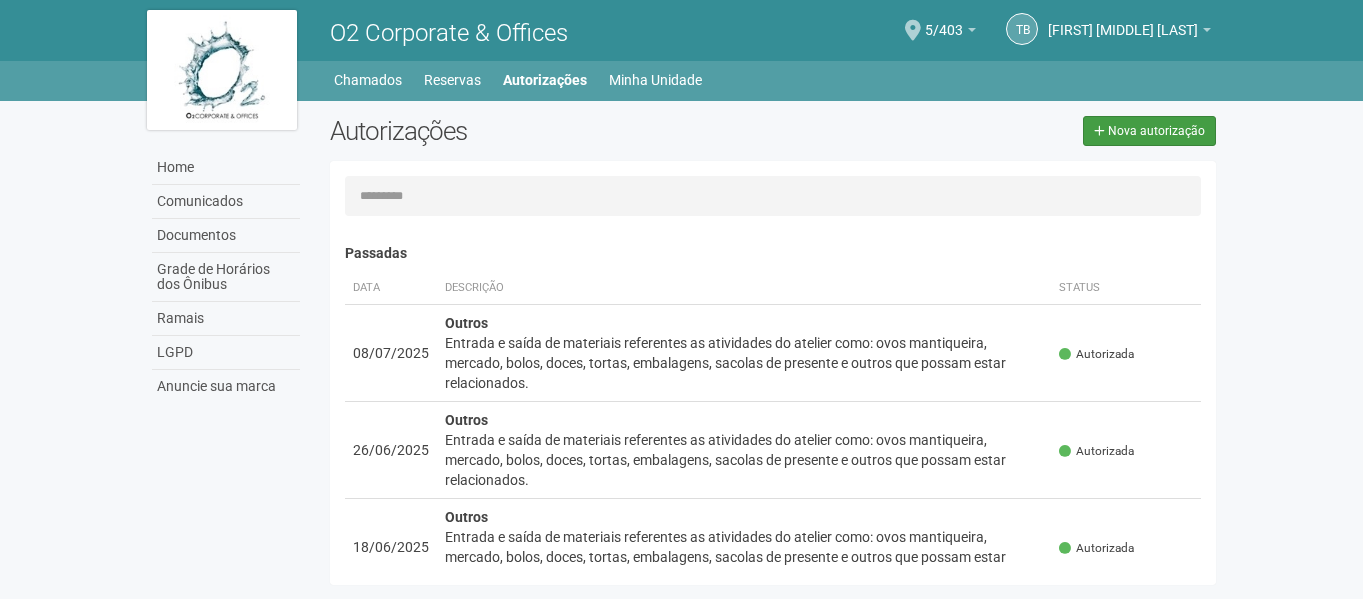 select on "**" 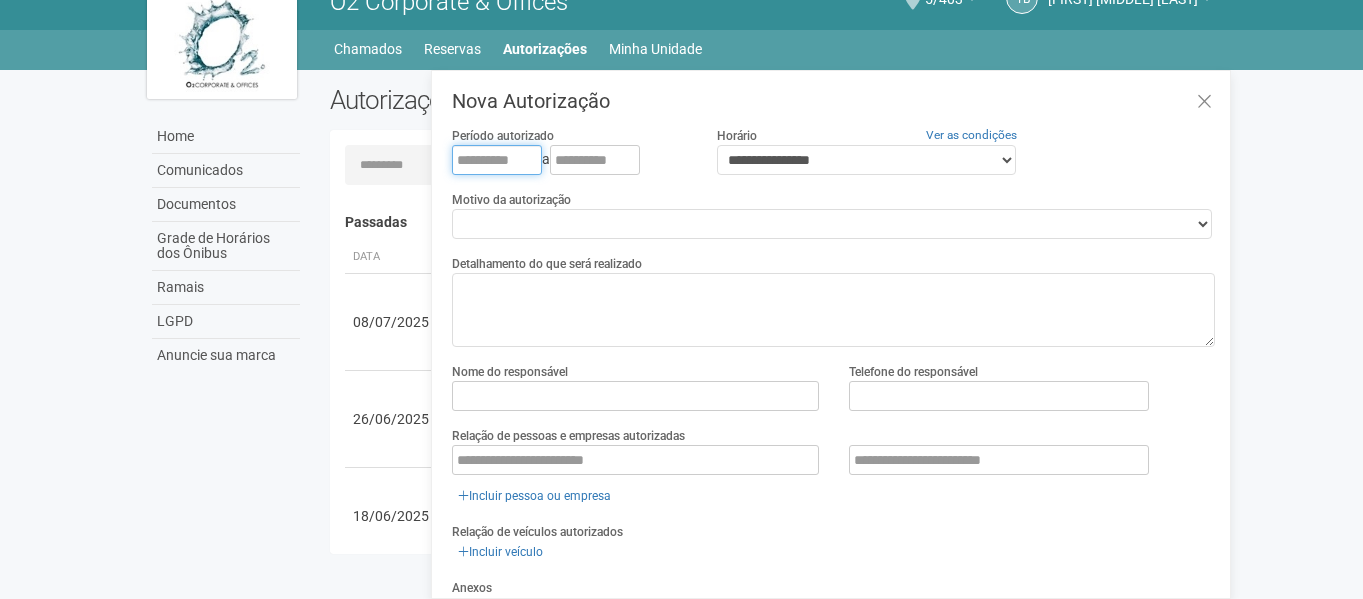 click at bounding box center [497, 160] 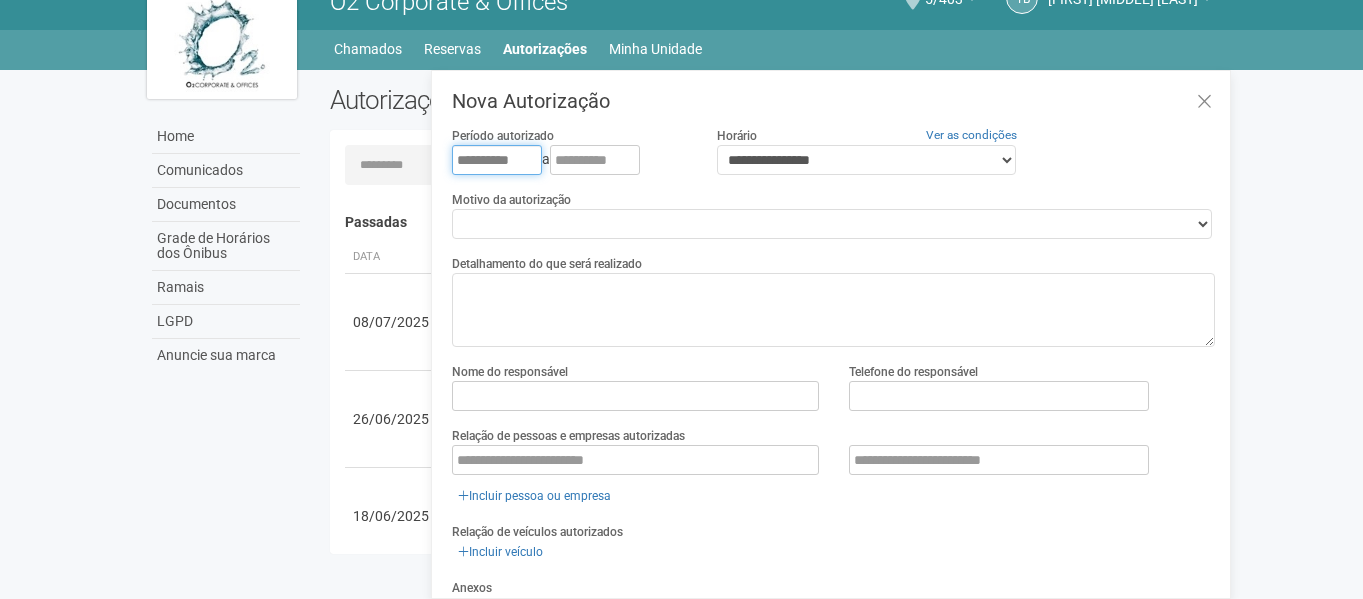 type on "**********" 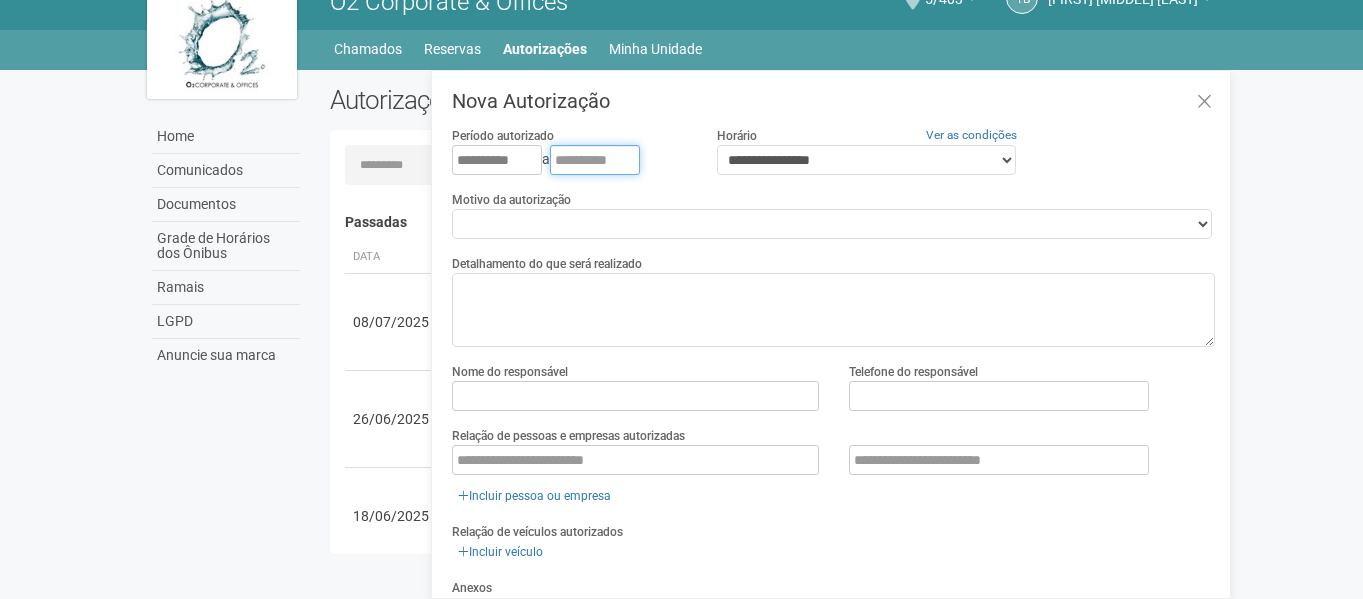click at bounding box center (595, 160) 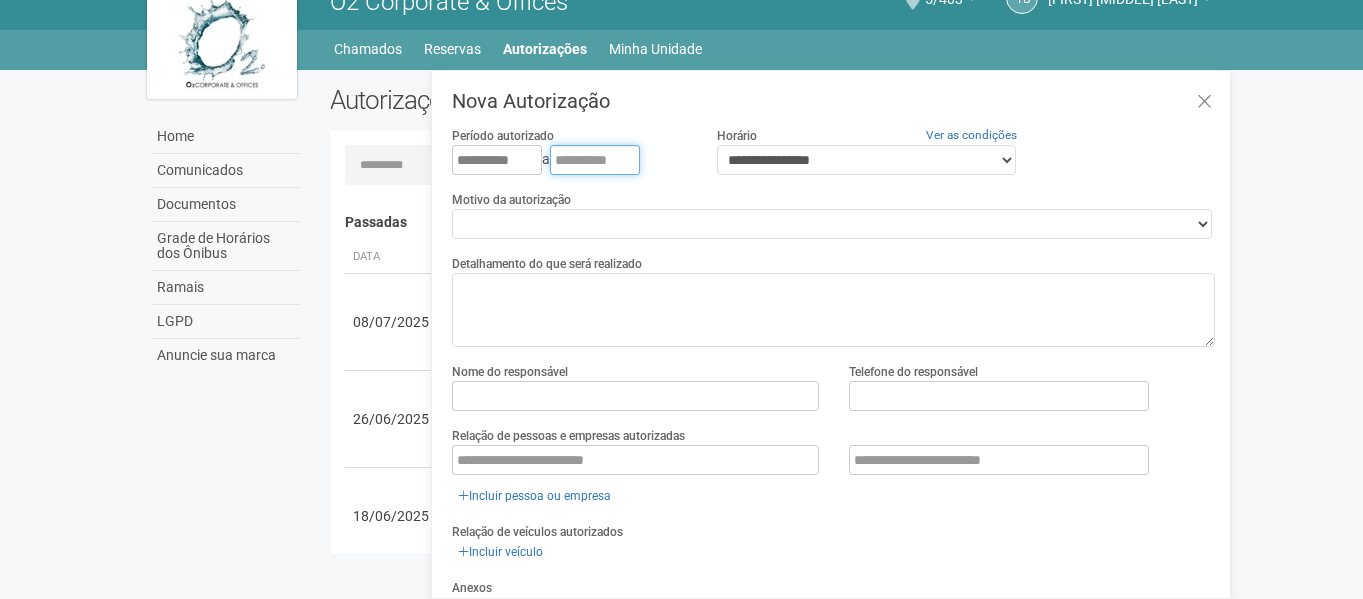 click at bounding box center [595, 160] 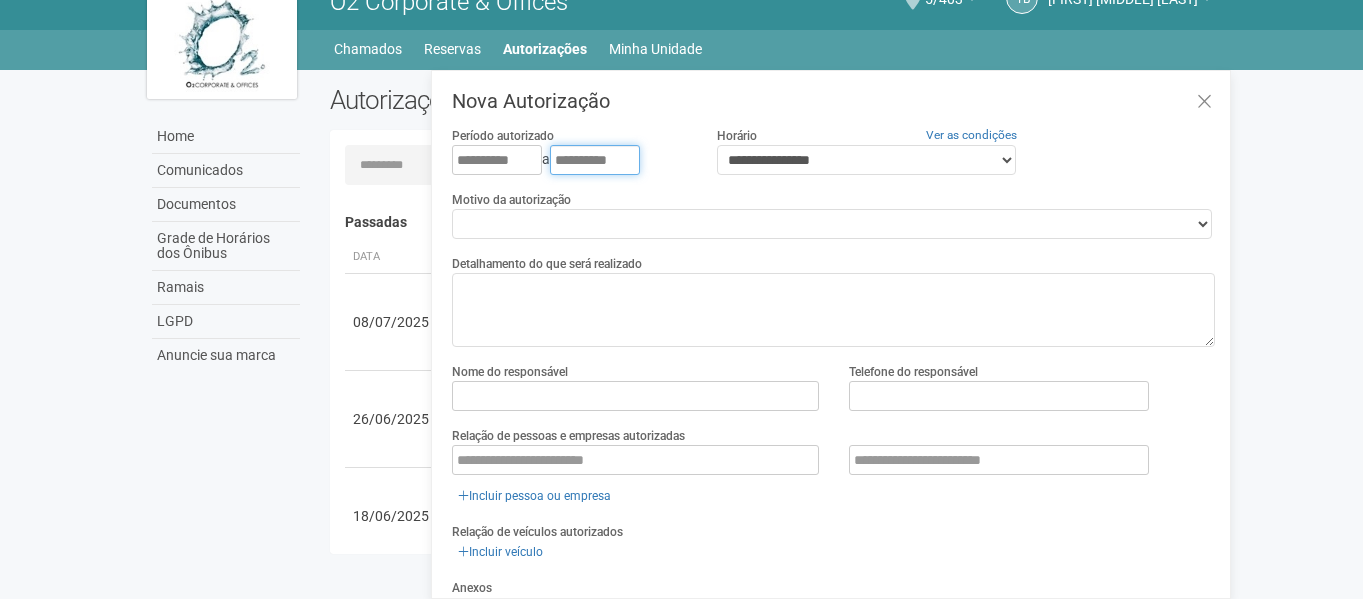 type on "**********" 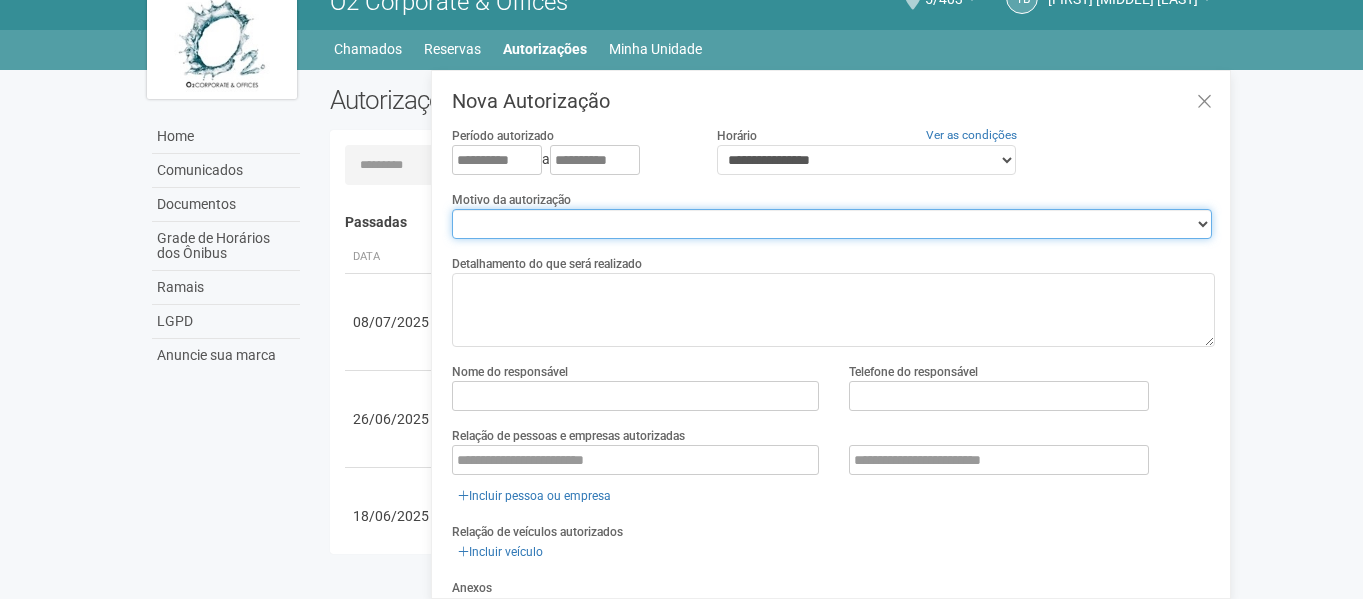 click on "**********" at bounding box center (832, 224) 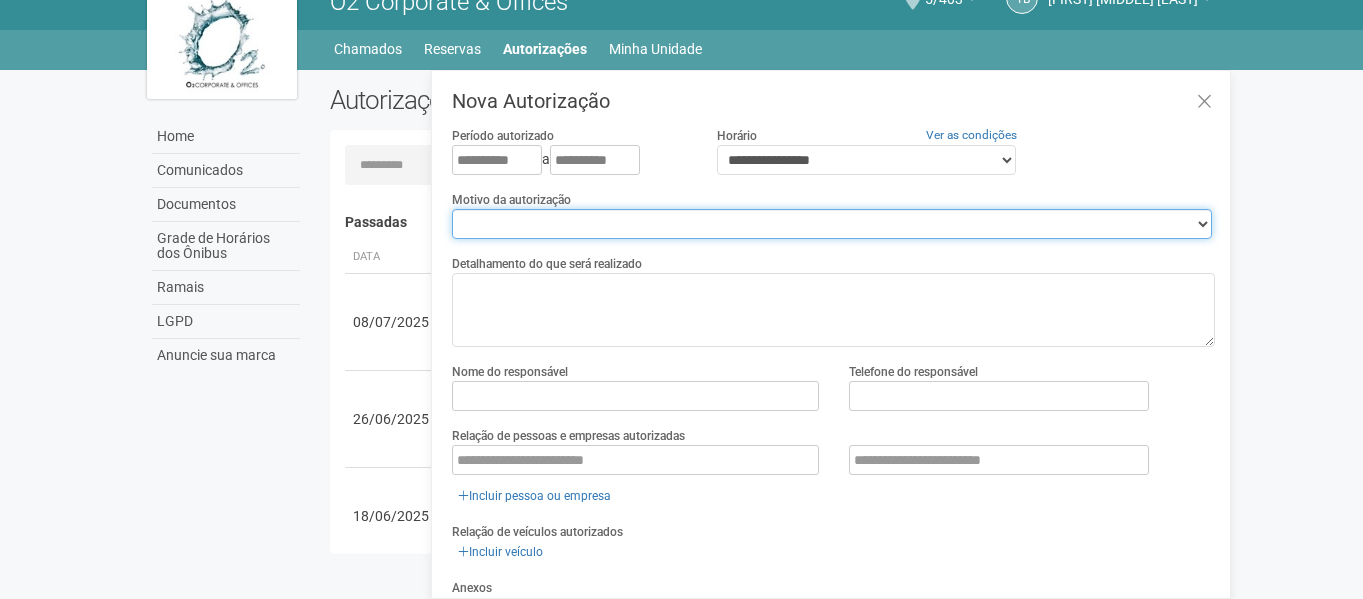 select on "******" 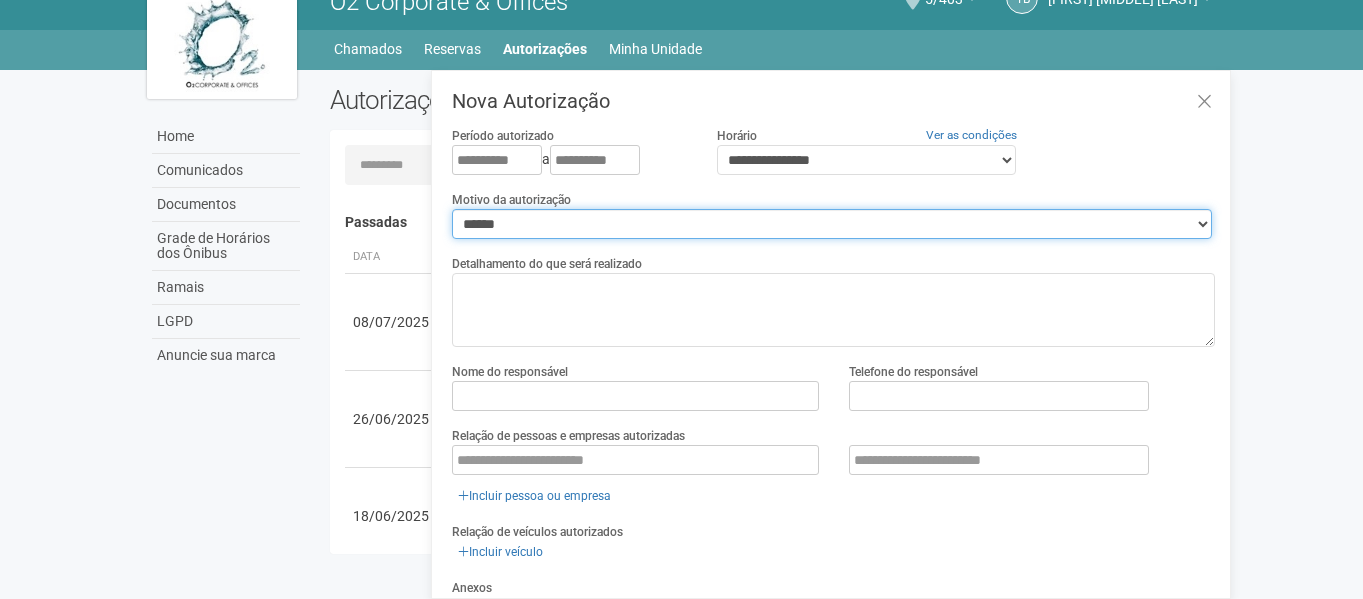 click on "**********" at bounding box center (832, 224) 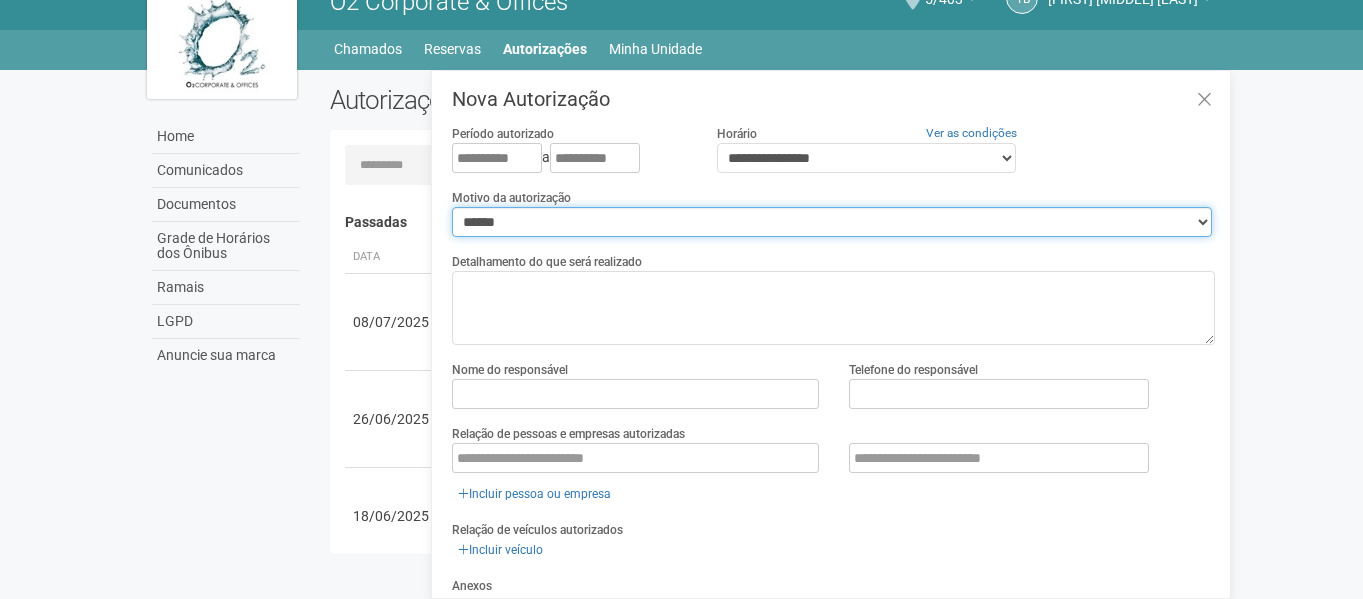 scroll, scrollTop: 3, scrollLeft: 0, axis: vertical 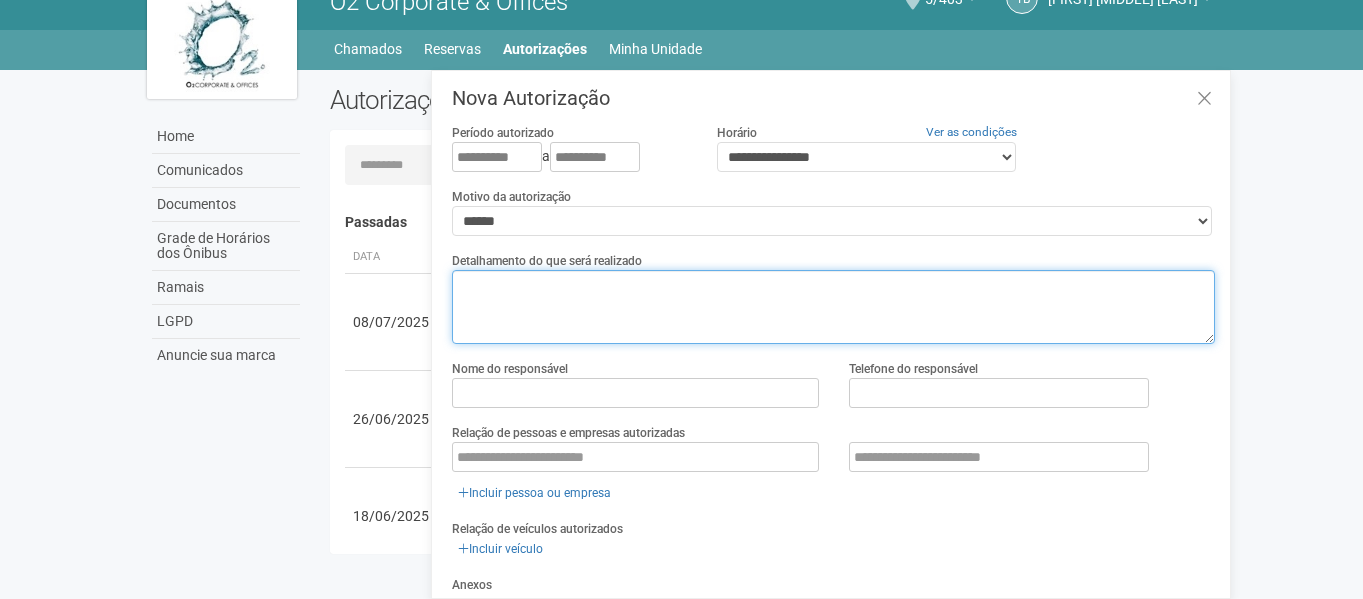 click at bounding box center (833, 307) 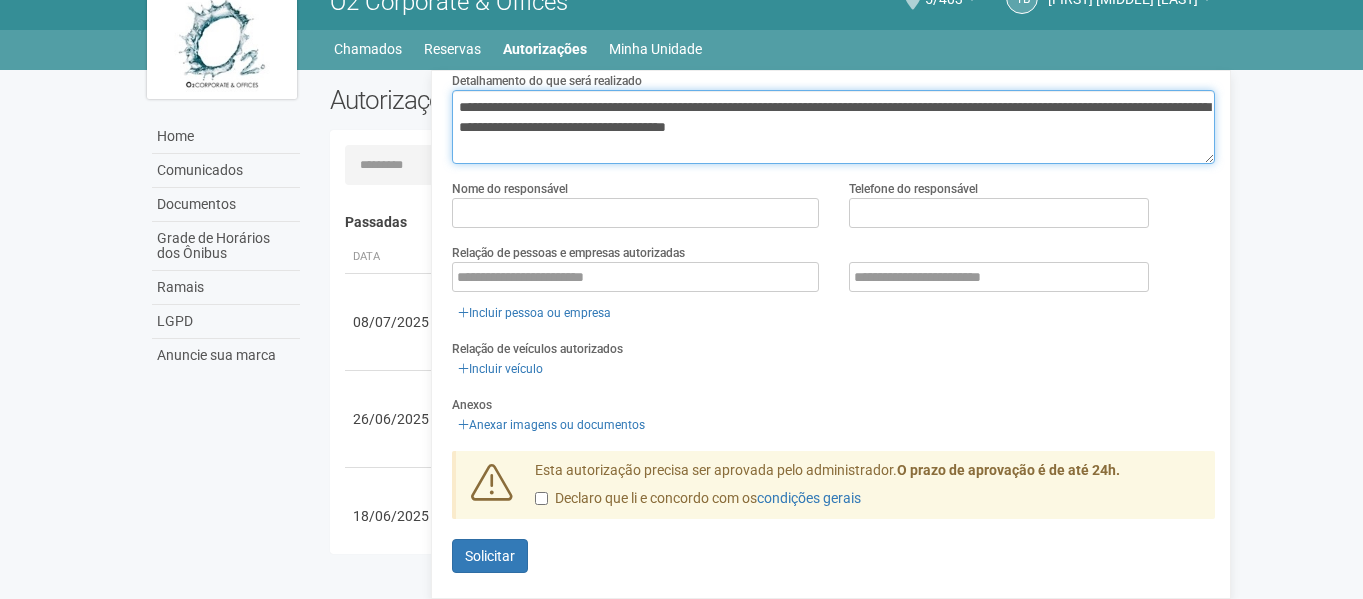 scroll, scrollTop: 184, scrollLeft: 0, axis: vertical 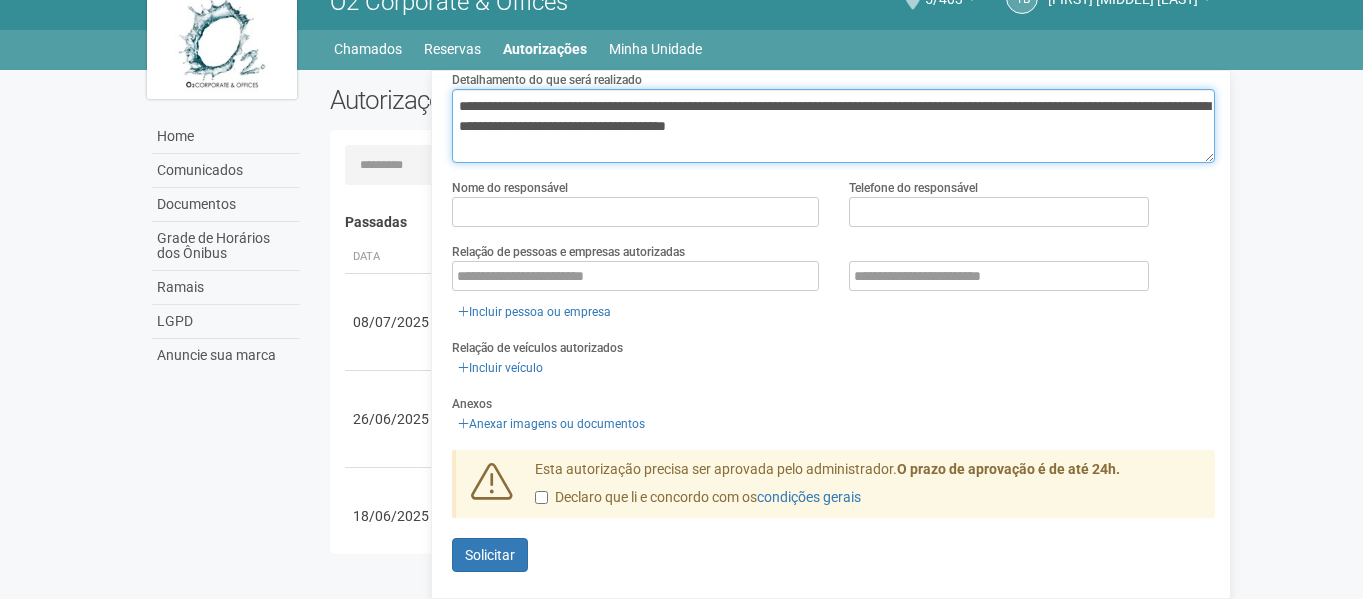 type on "**********" 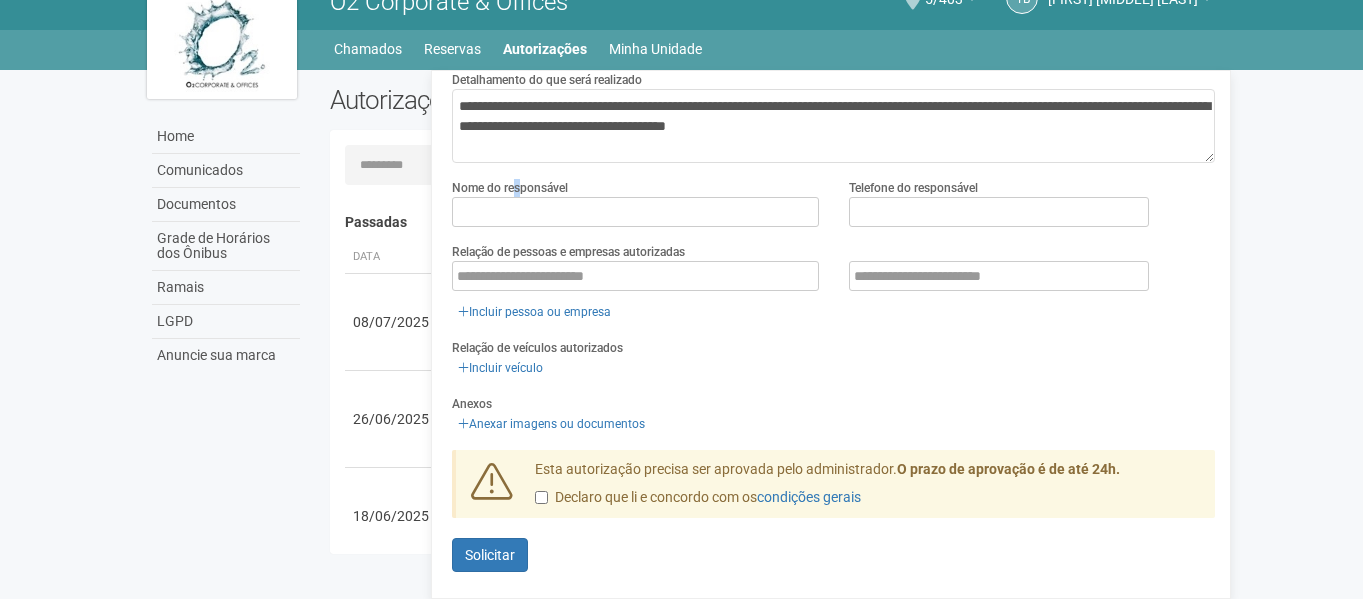 drag, startPoint x: 517, startPoint y: 181, endPoint x: 521, endPoint y: 204, distance: 23.345236 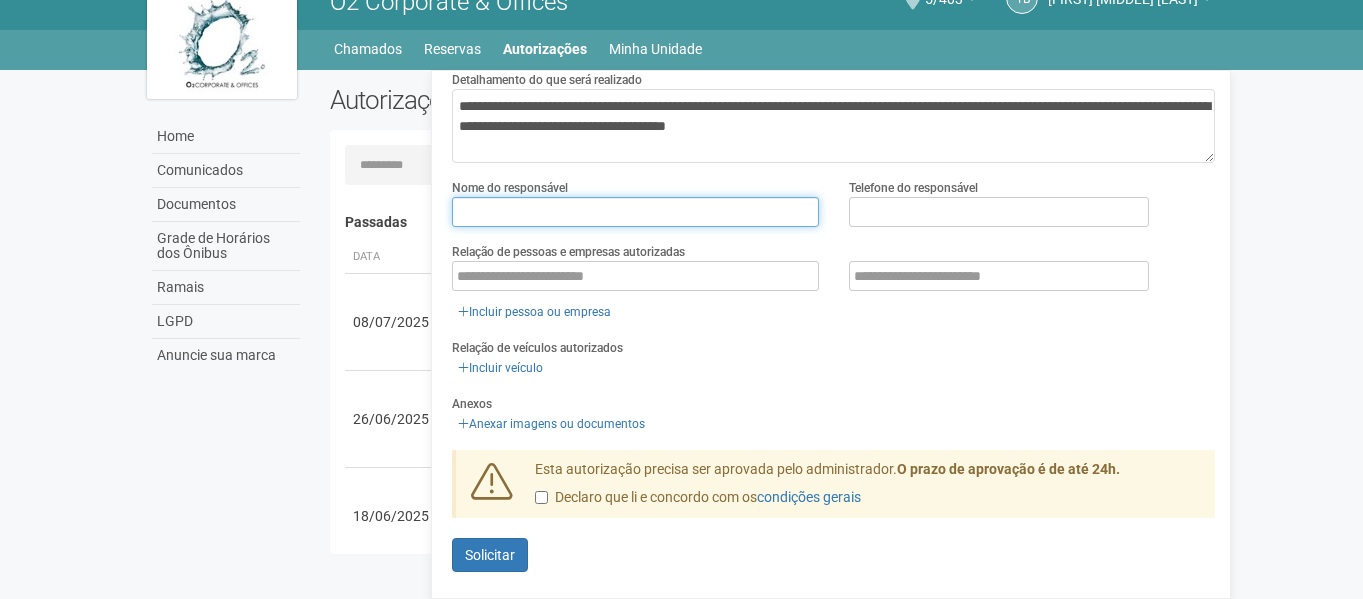 click at bounding box center (635, 212) 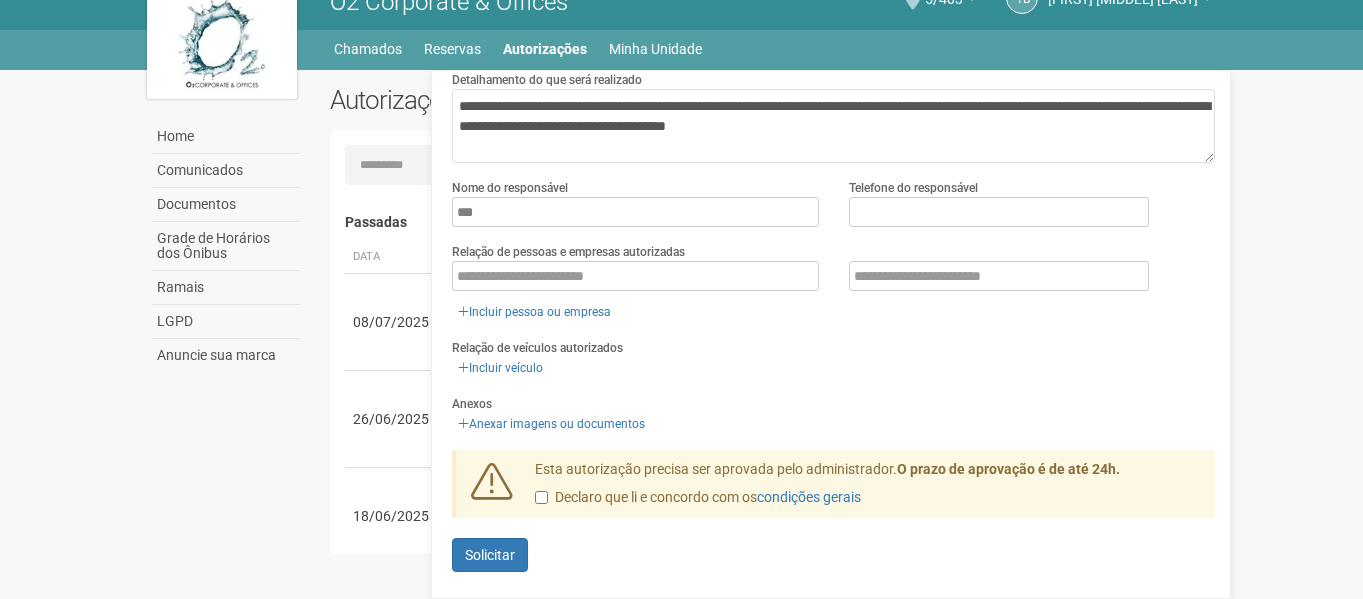 click on "Telefone do responsável" at bounding box center [999, 202] 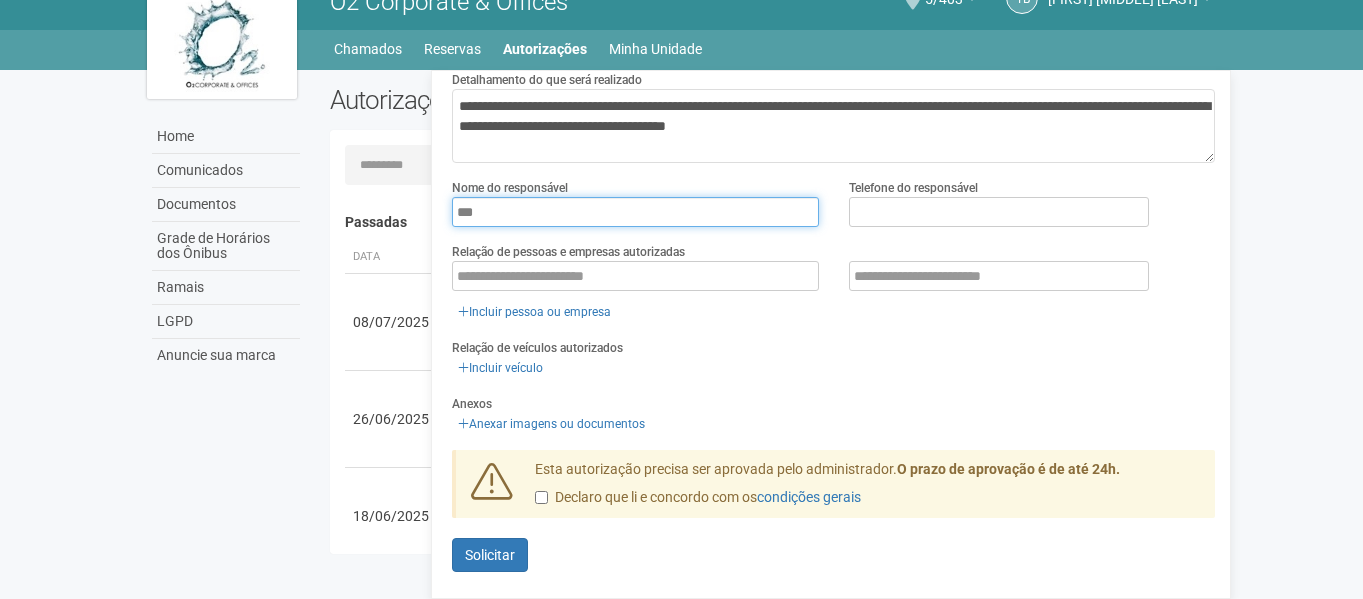 click on "***" at bounding box center (635, 212) 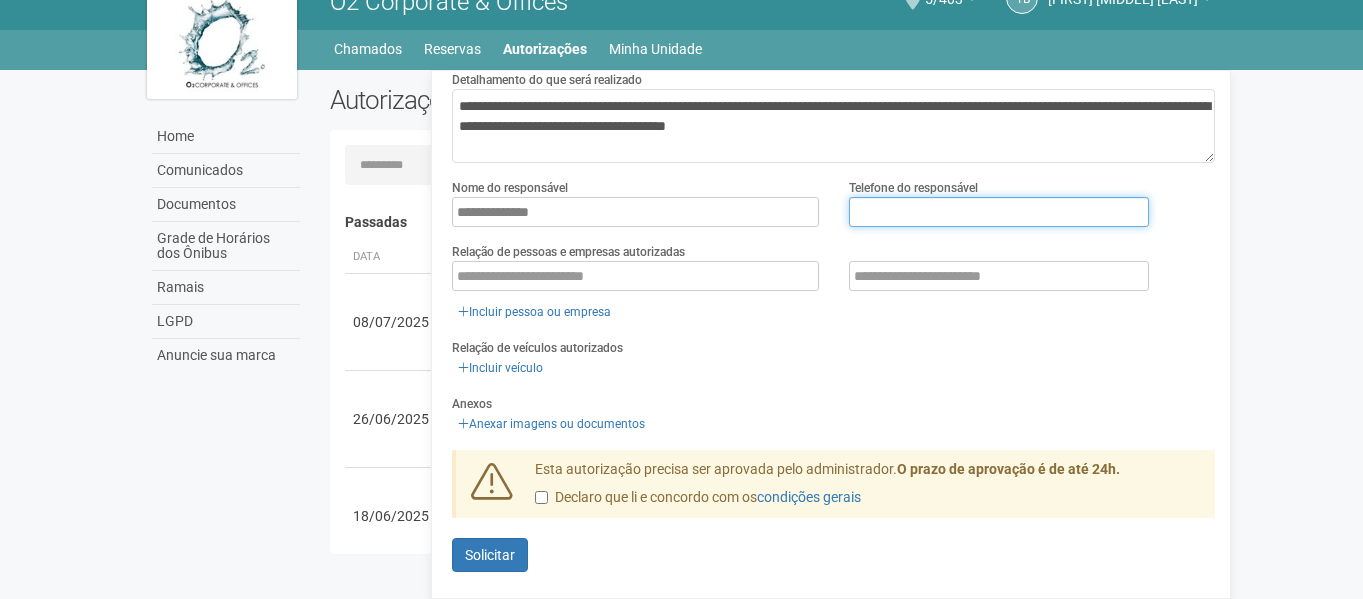click at bounding box center (999, 212) 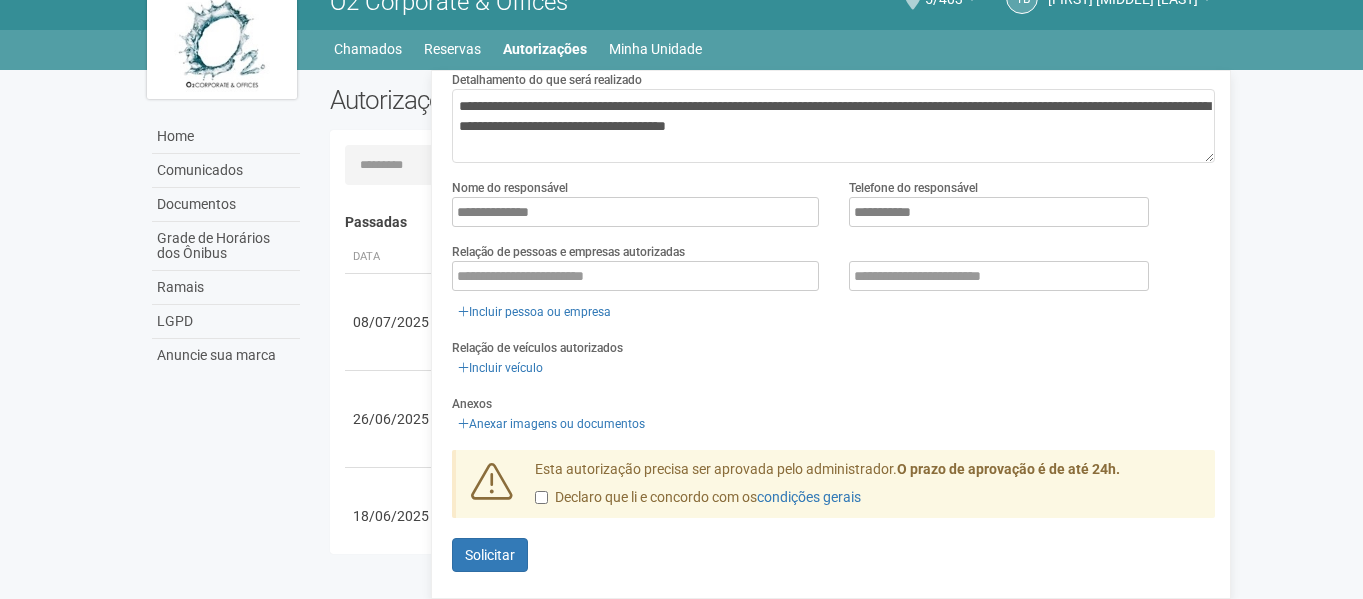 click on "Relação de pessoas e empresas autorizadas
Incluir pessoa ou empresa" at bounding box center (833, 282) 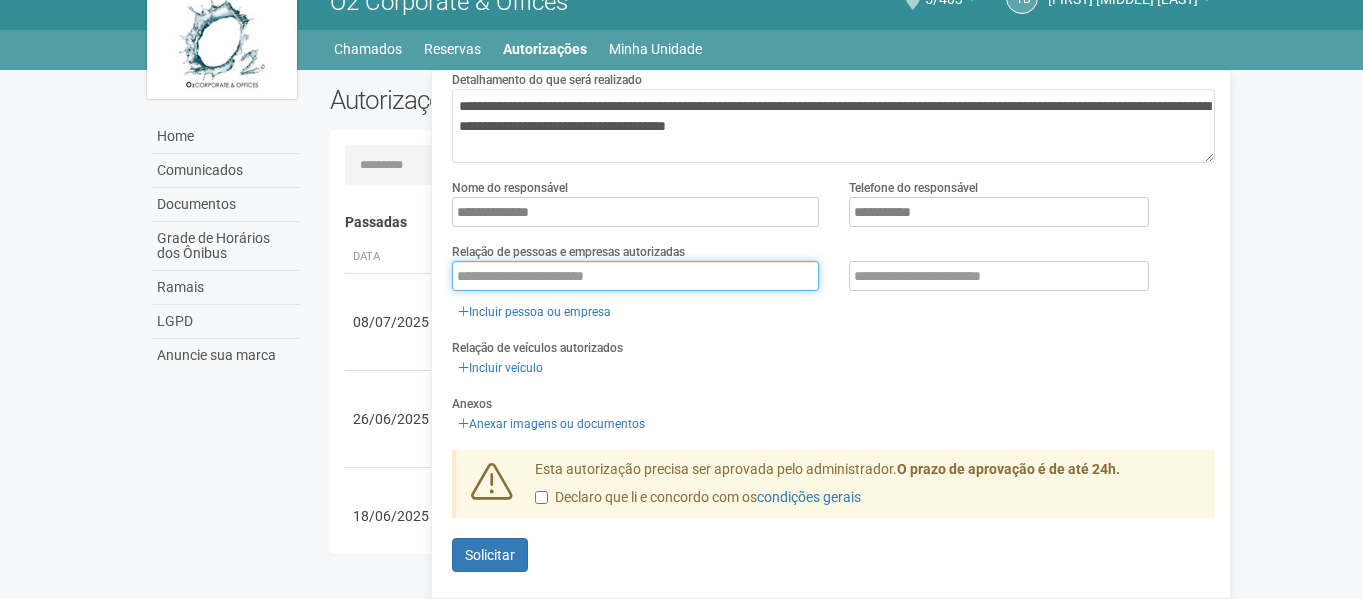 click at bounding box center (635, 276) 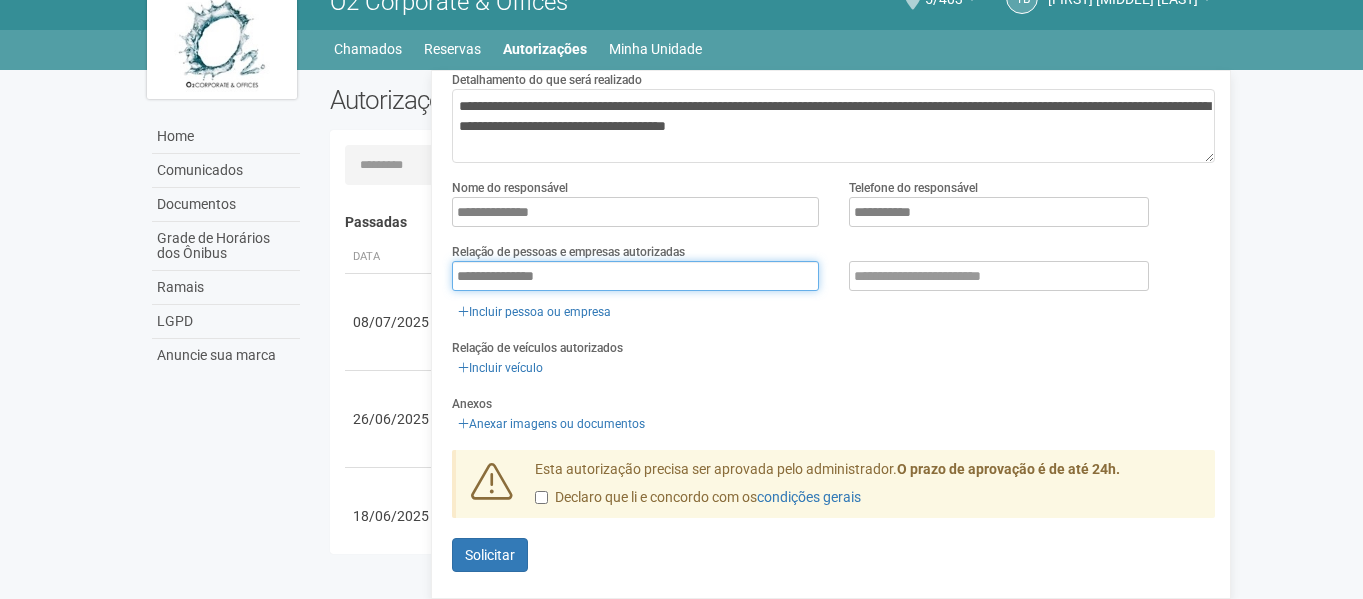 type on "**********" 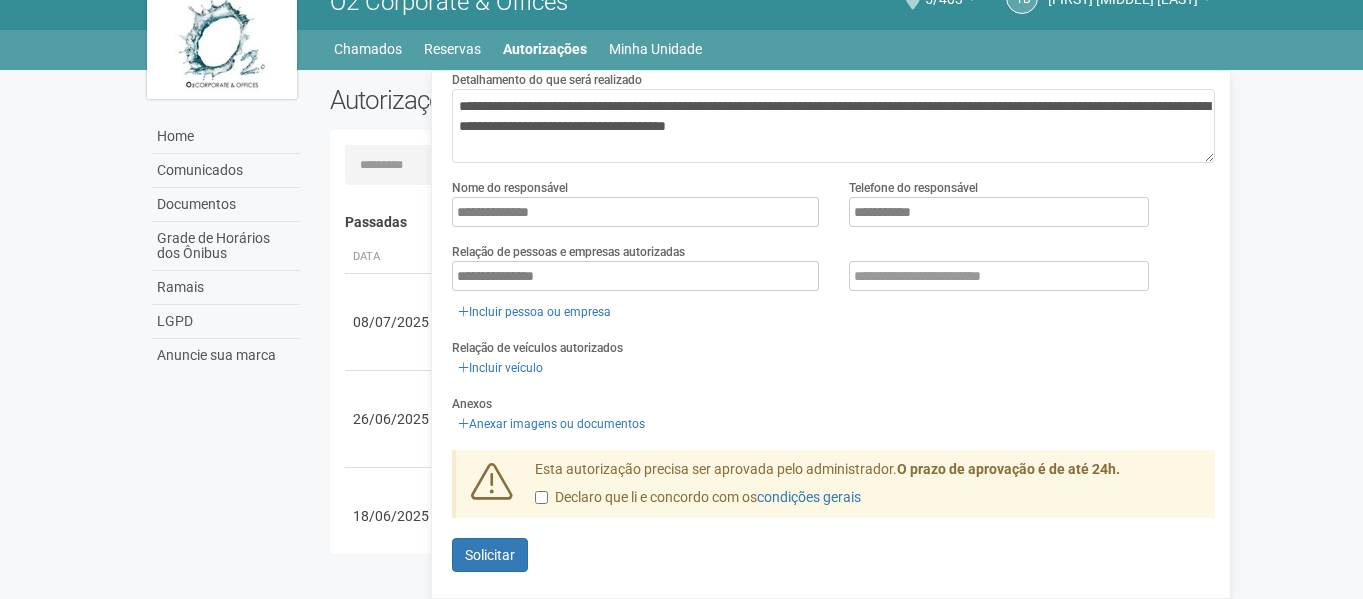click on "**********" at bounding box center (833, 282) 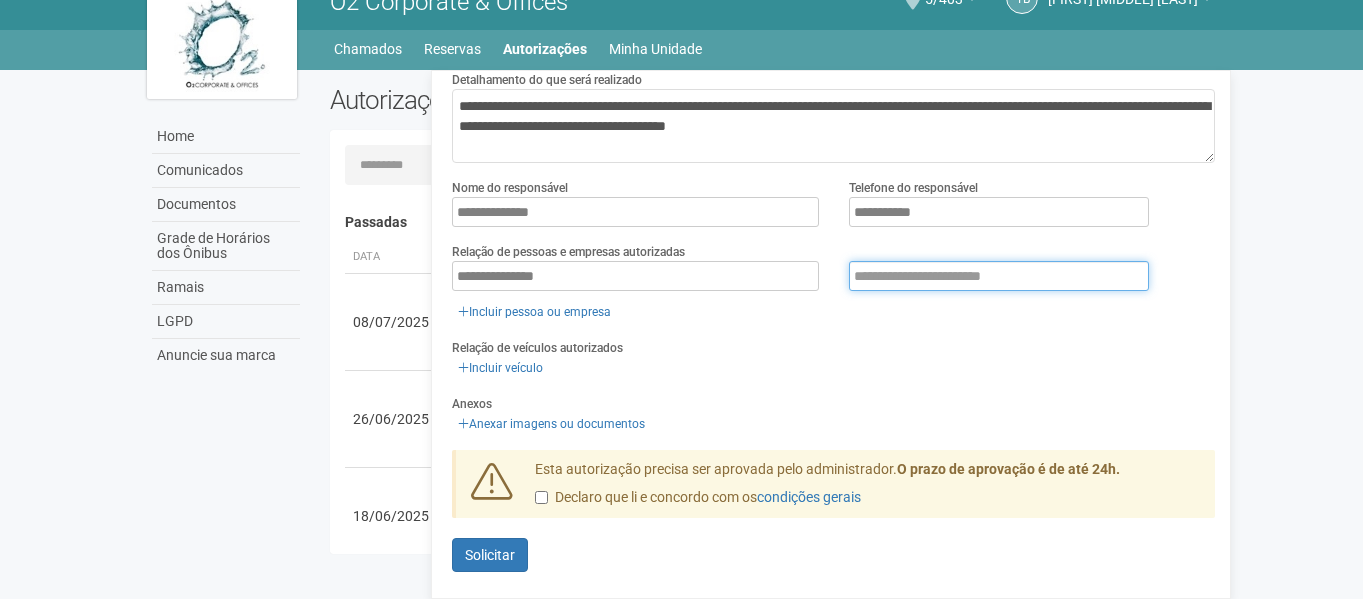 click at bounding box center [999, 276] 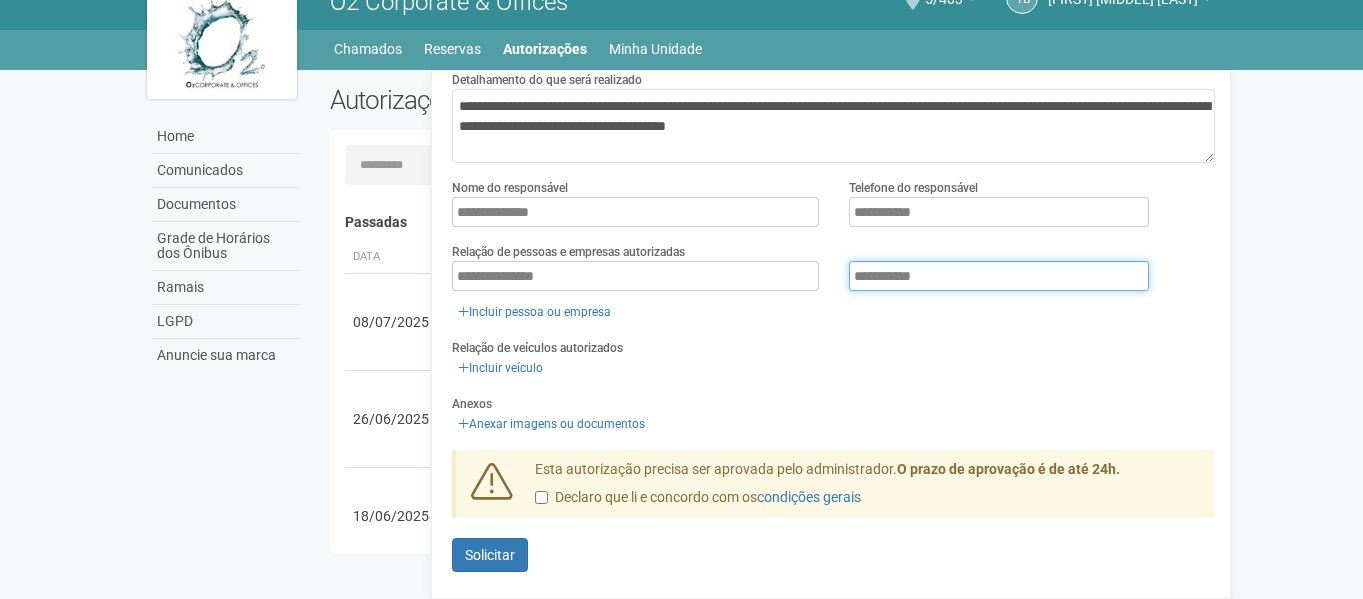 type on "**********" 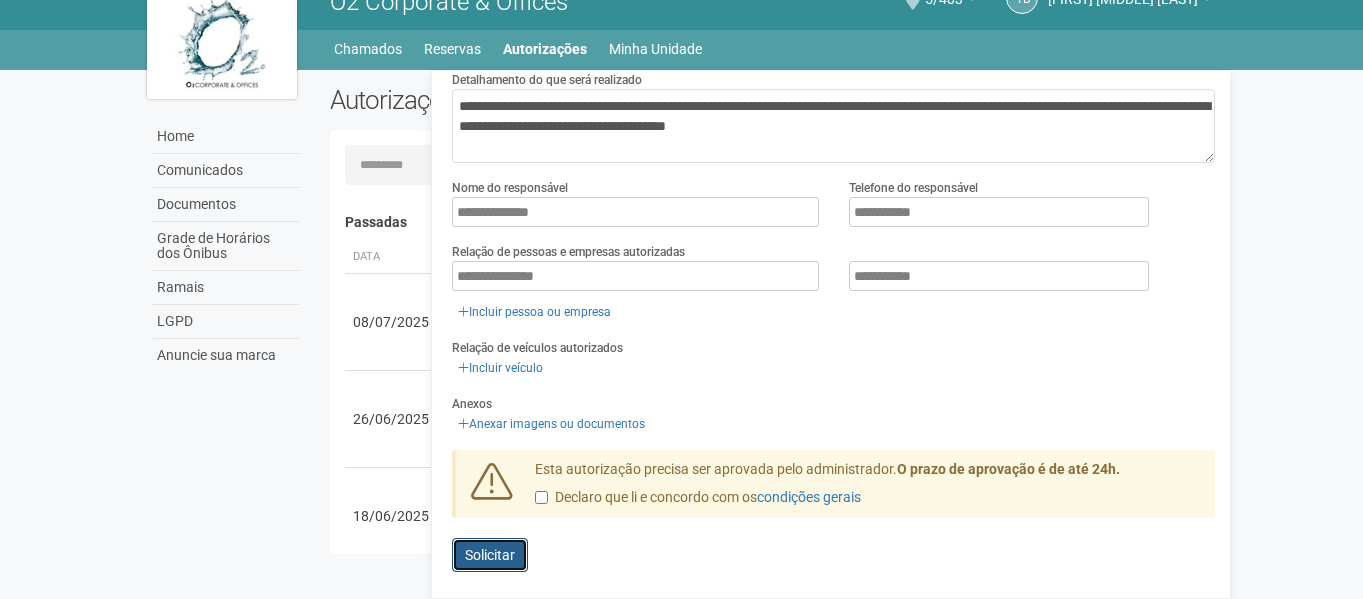 click on "Enviando...
Solicitar" at bounding box center [490, 555] 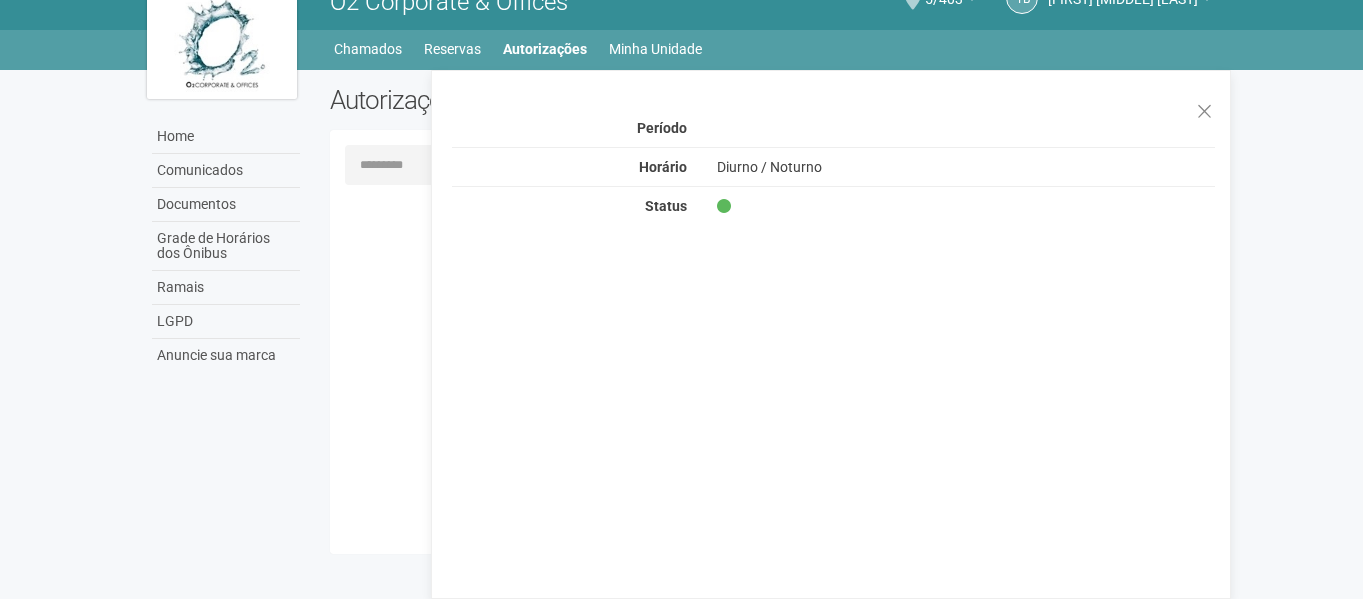 scroll, scrollTop: 0, scrollLeft: 0, axis: both 